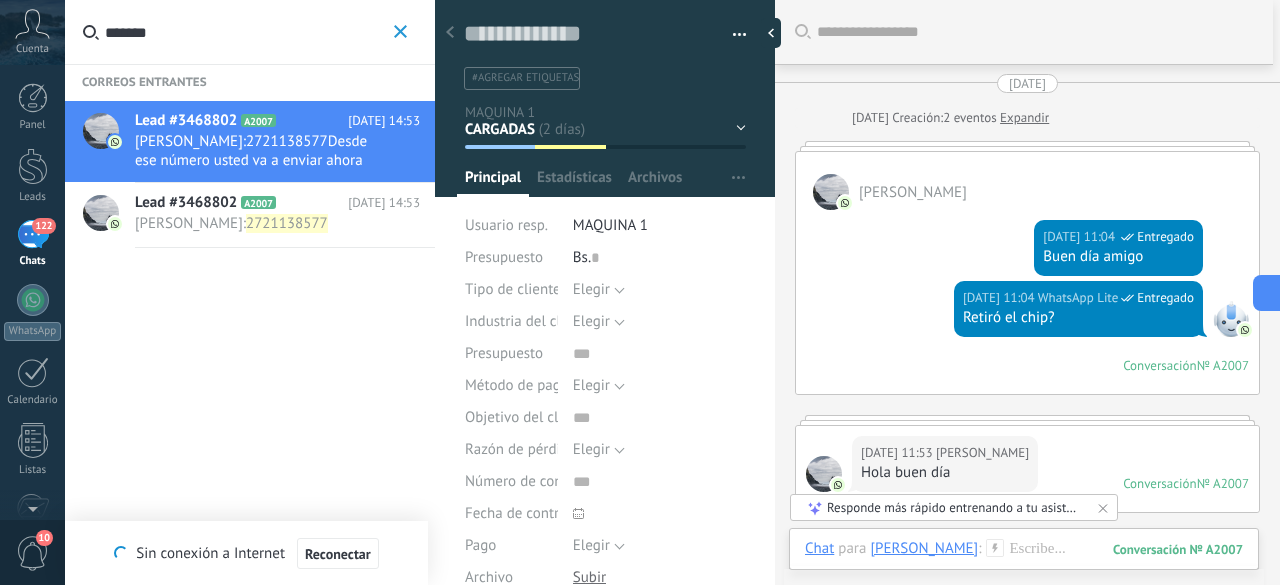 scroll, scrollTop: 0, scrollLeft: 0, axis: both 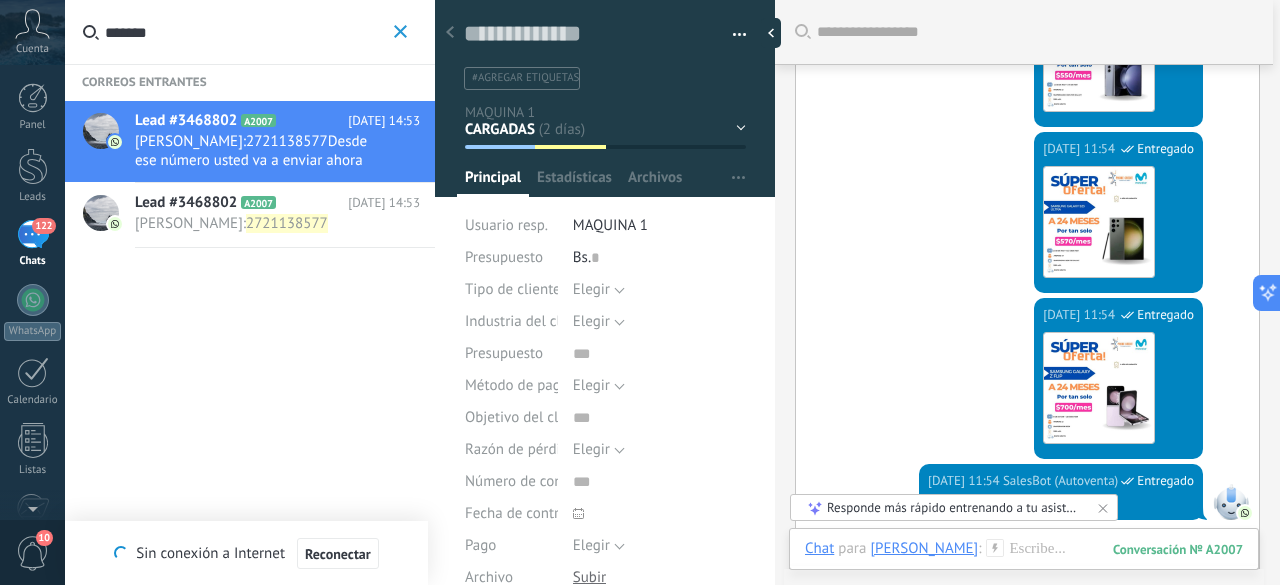 click on "A2007" at bounding box center [258, 202] 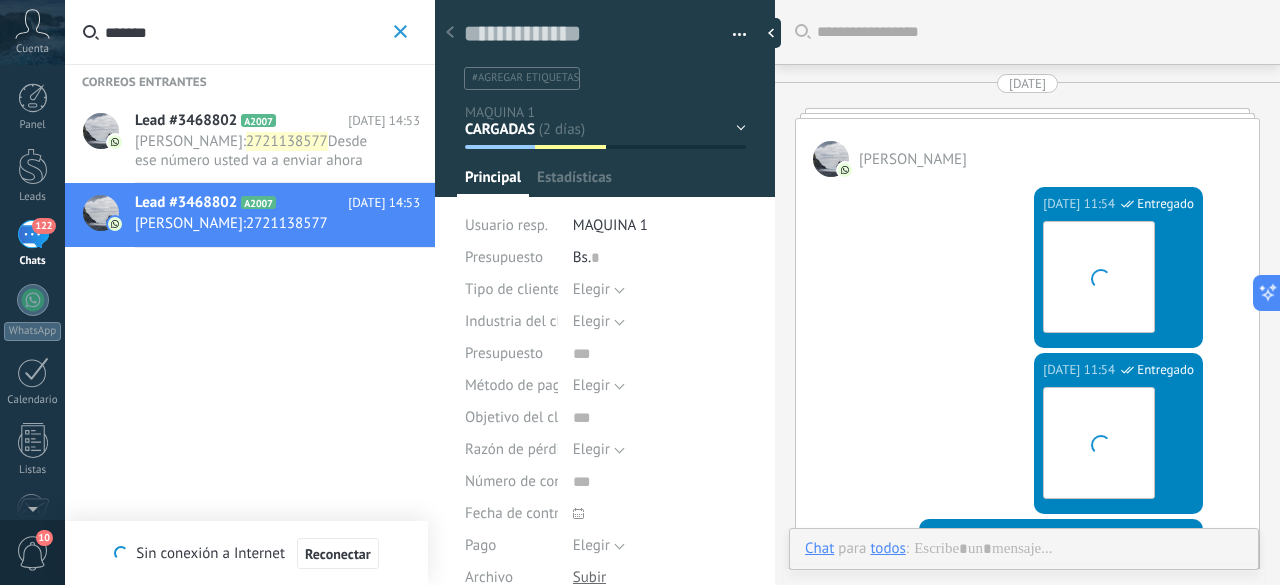 type on "**********" 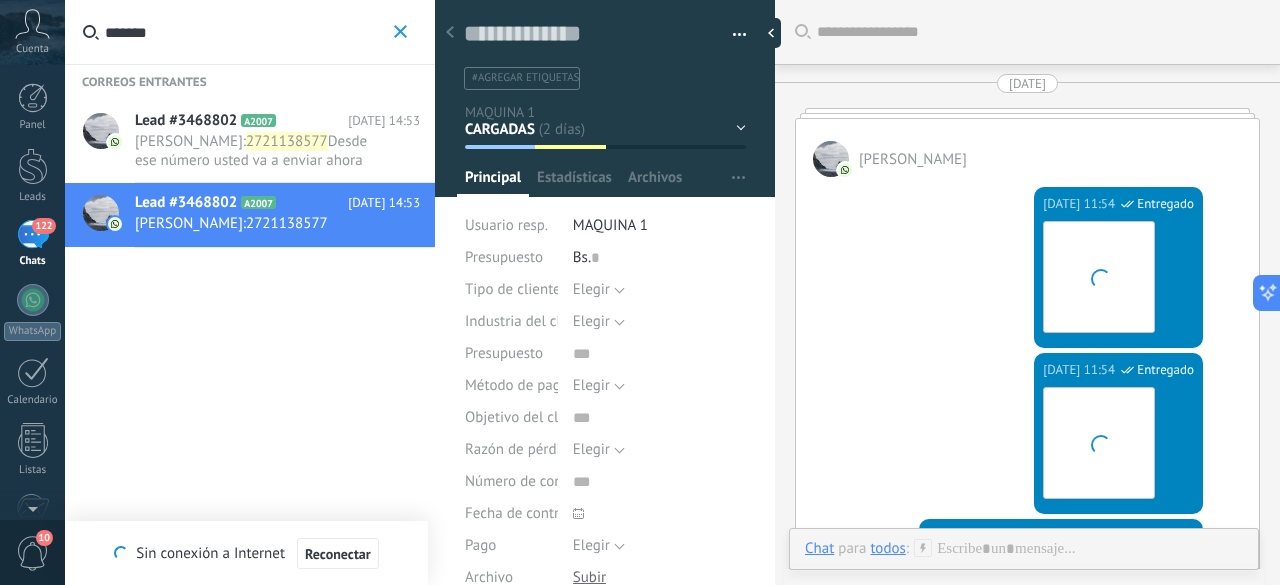 scroll, scrollTop: 5817, scrollLeft: 0, axis: vertical 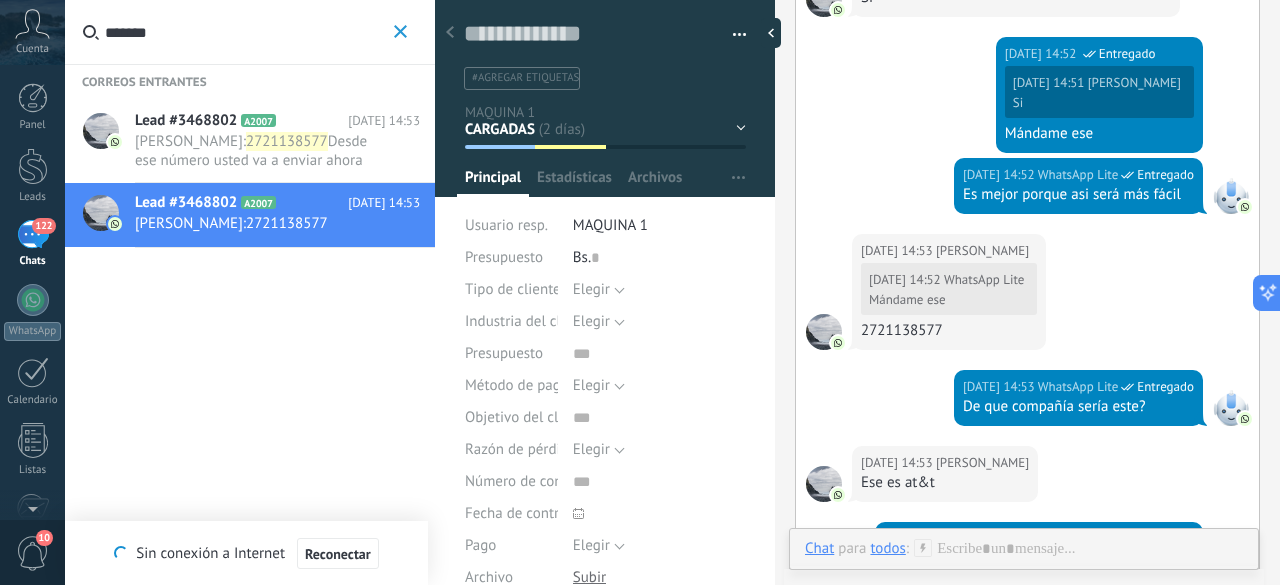 click on "2721138577" at bounding box center (949, 331) 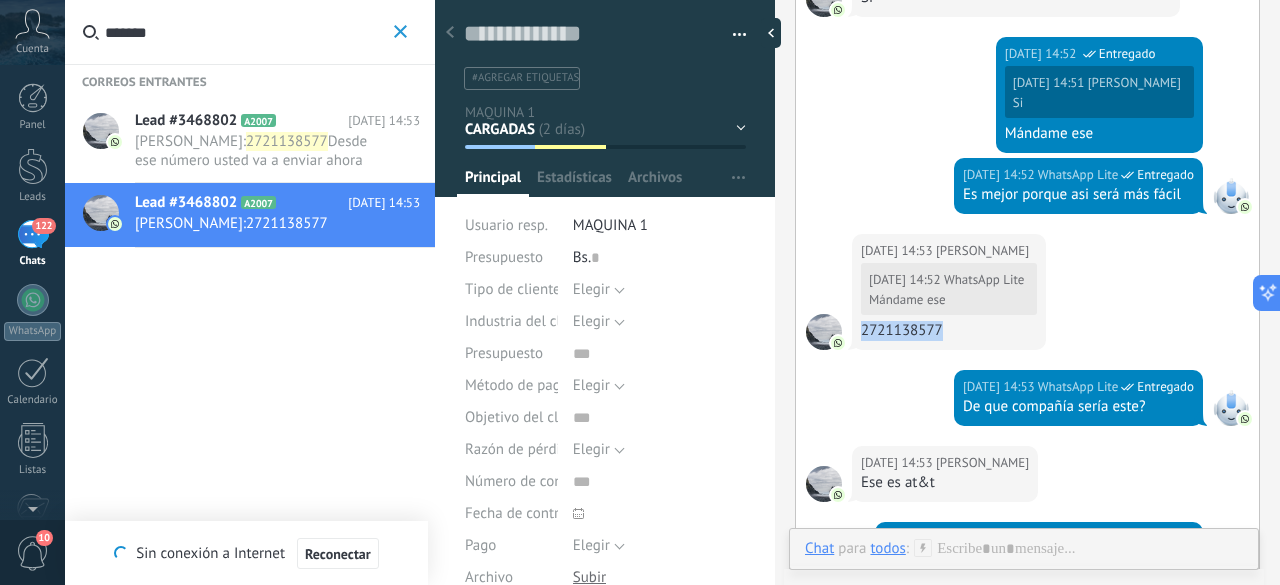 click on "2721138577" at bounding box center [949, 331] 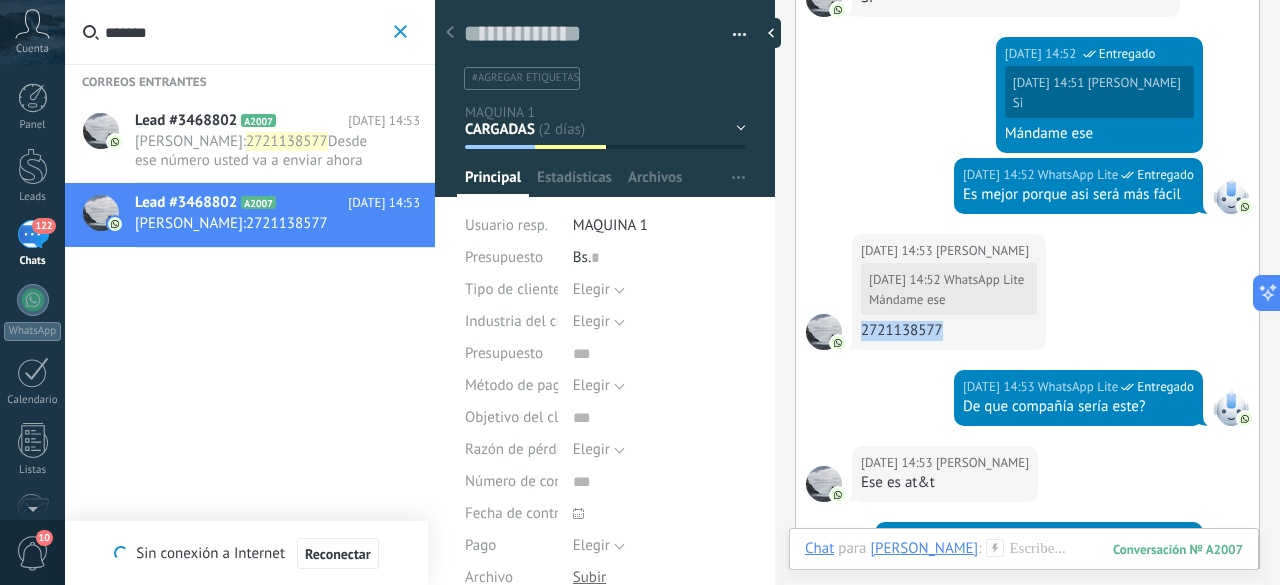 copy on "2721138577" 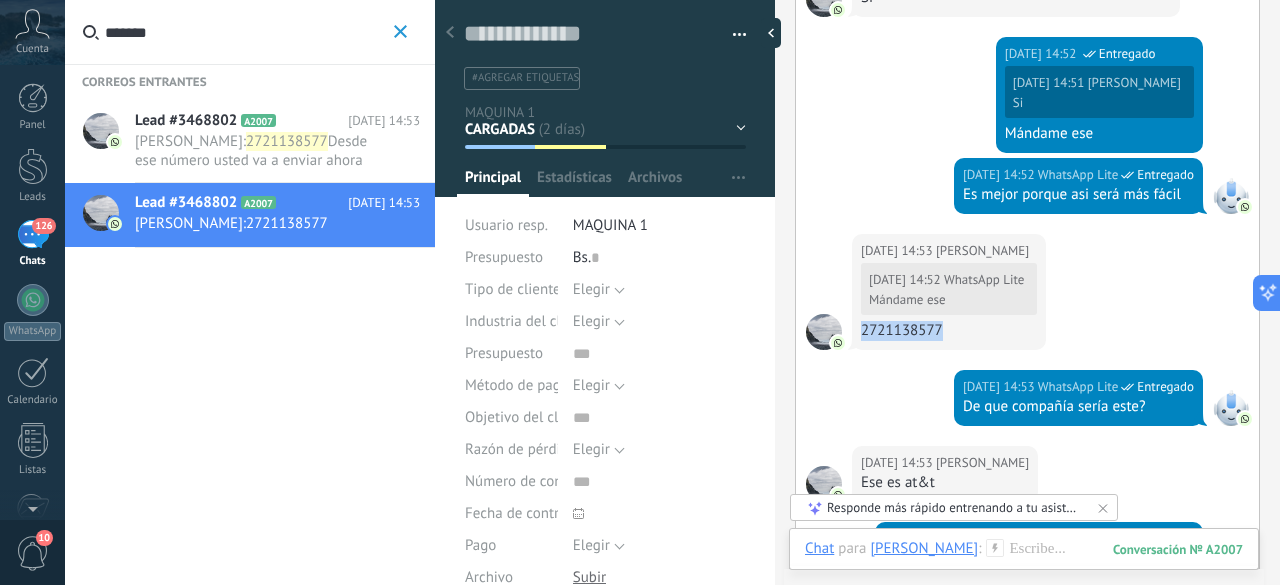 copy on "2721138577" 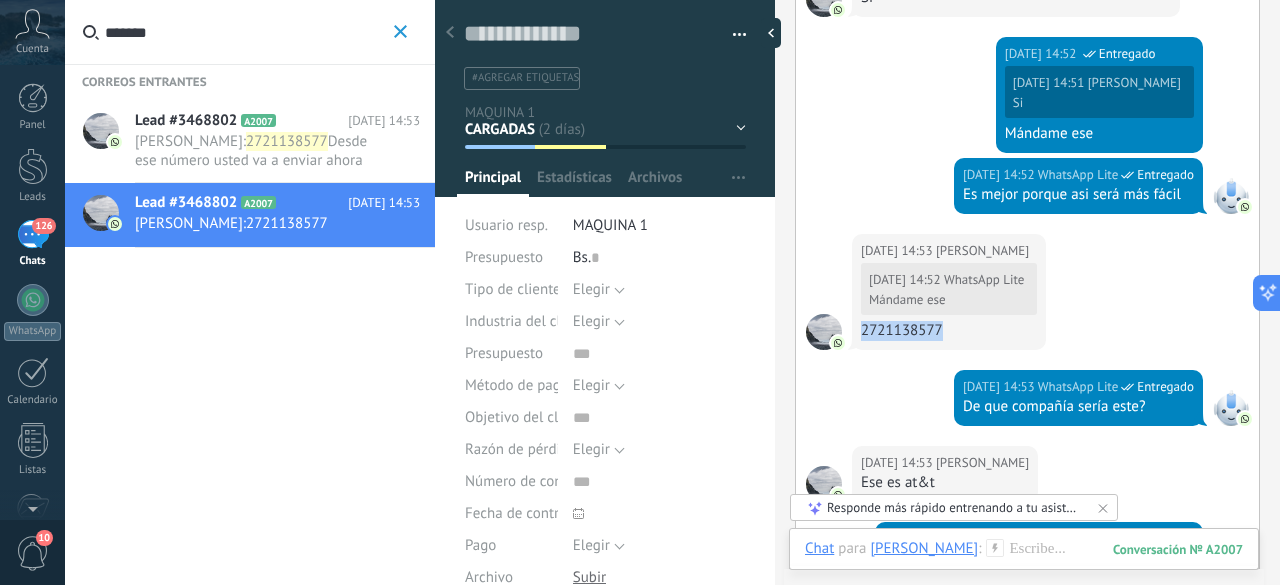 click on "2721138577" at bounding box center [949, 331] 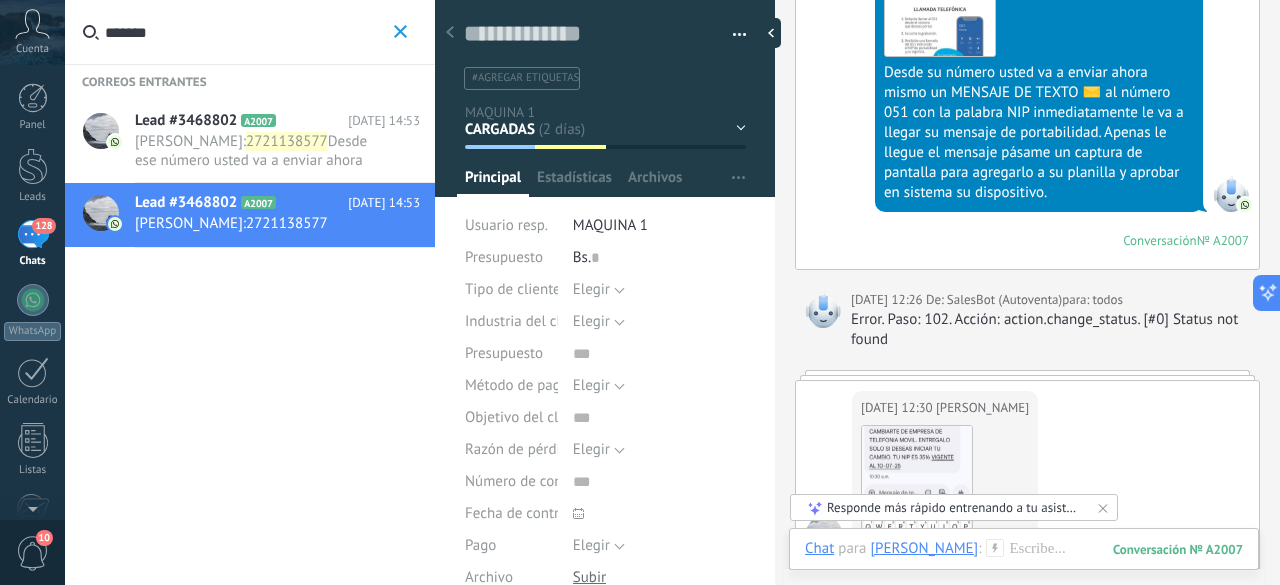 scroll, scrollTop: 3417, scrollLeft: 0, axis: vertical 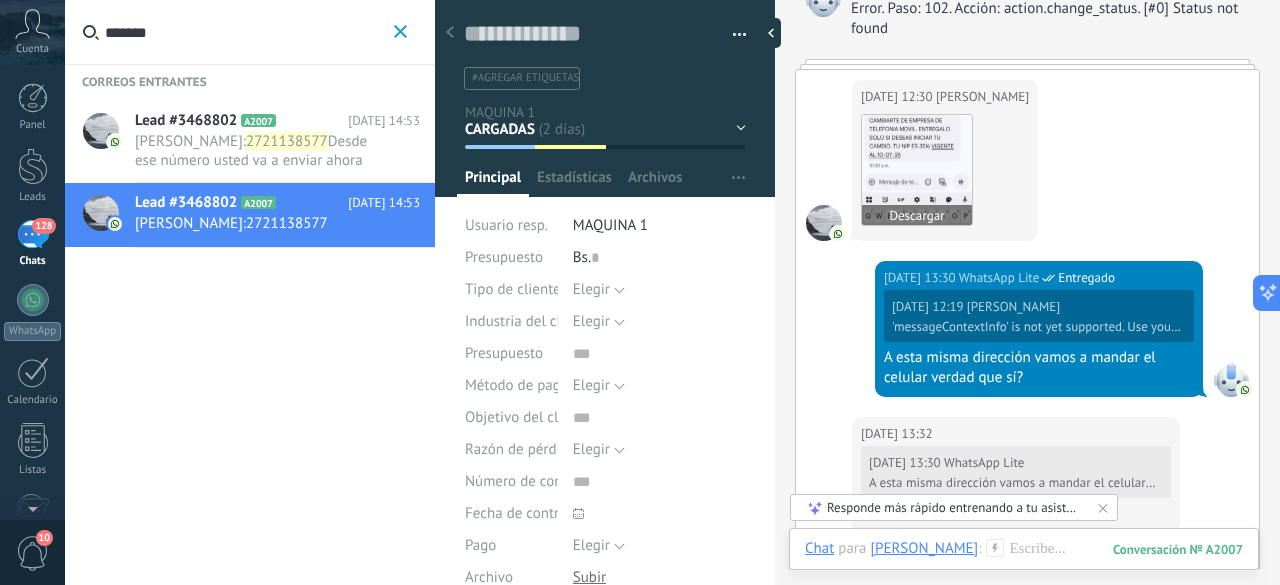click at bounding box center [917, 170] 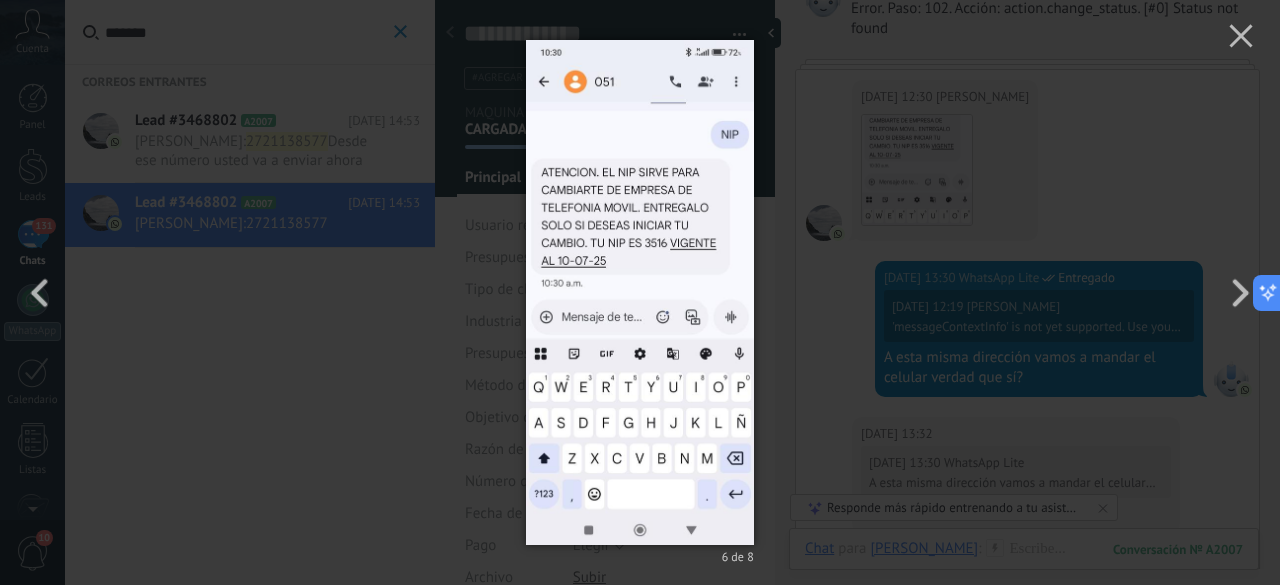 click on "6 de 8" at bounding box center (640, 292) 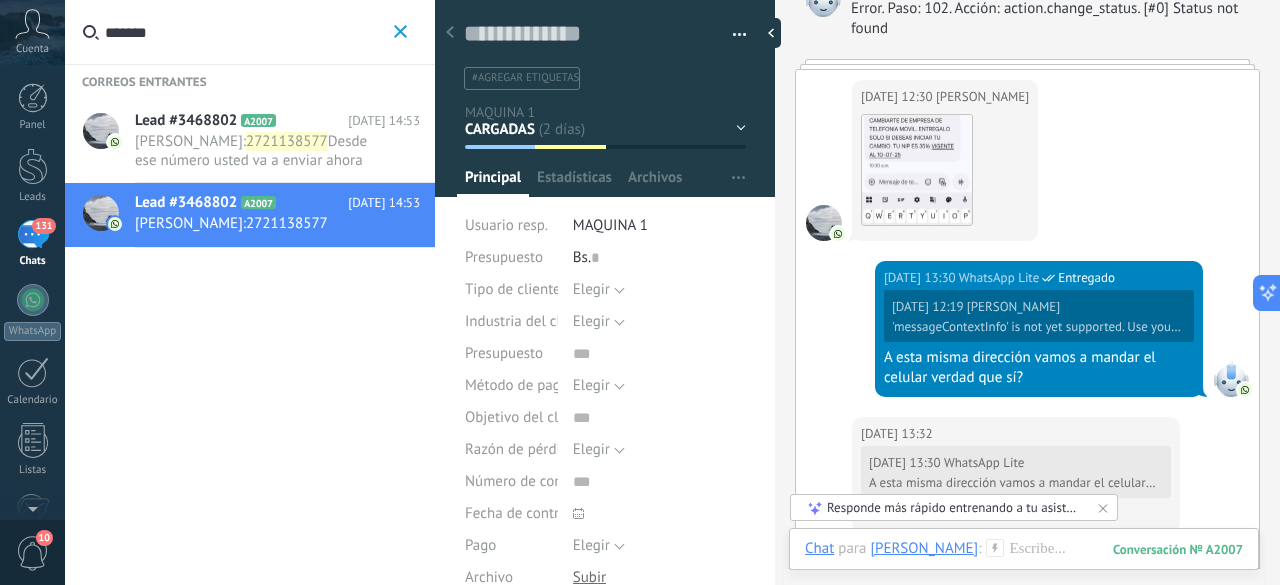 click on "*******" at bounding box center [400, 32] 